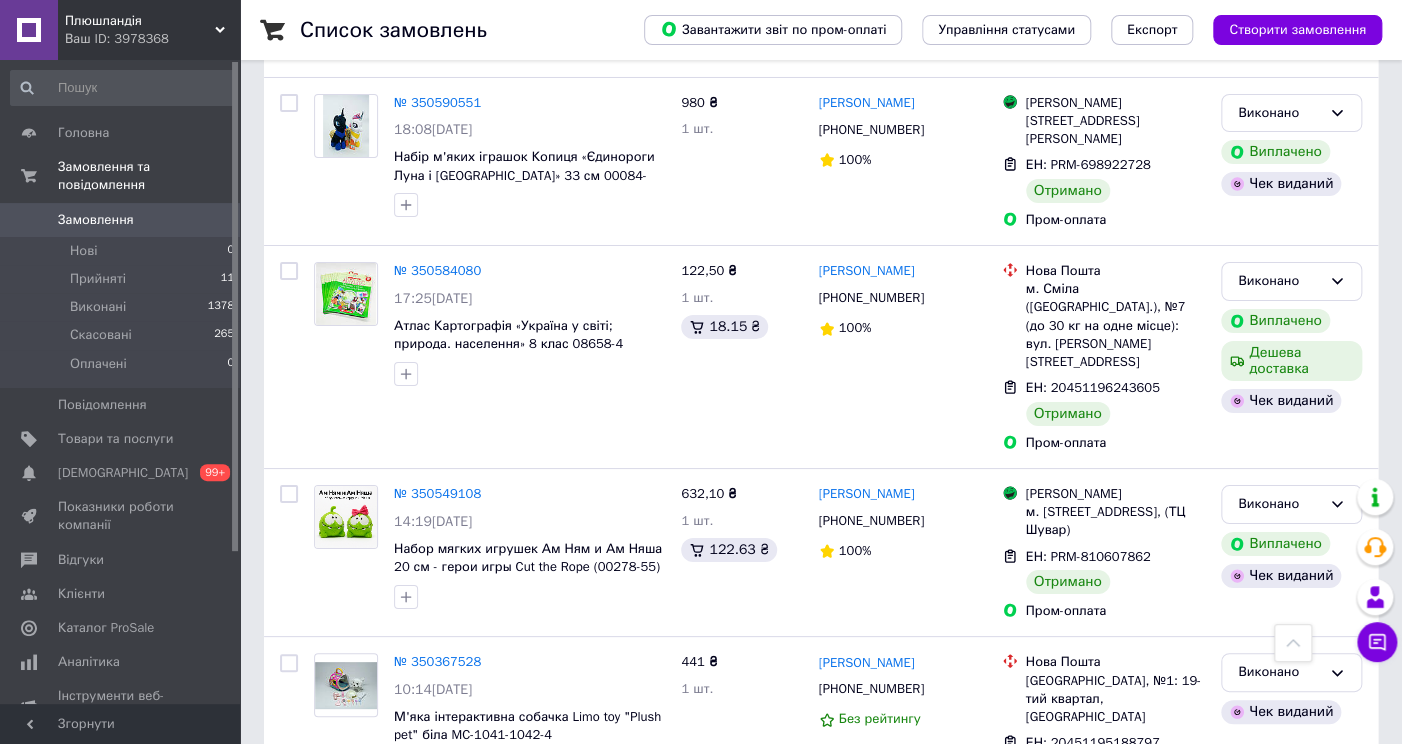 scroll, scrollTop: 6880, scrollLeft: 0, axis: vertical 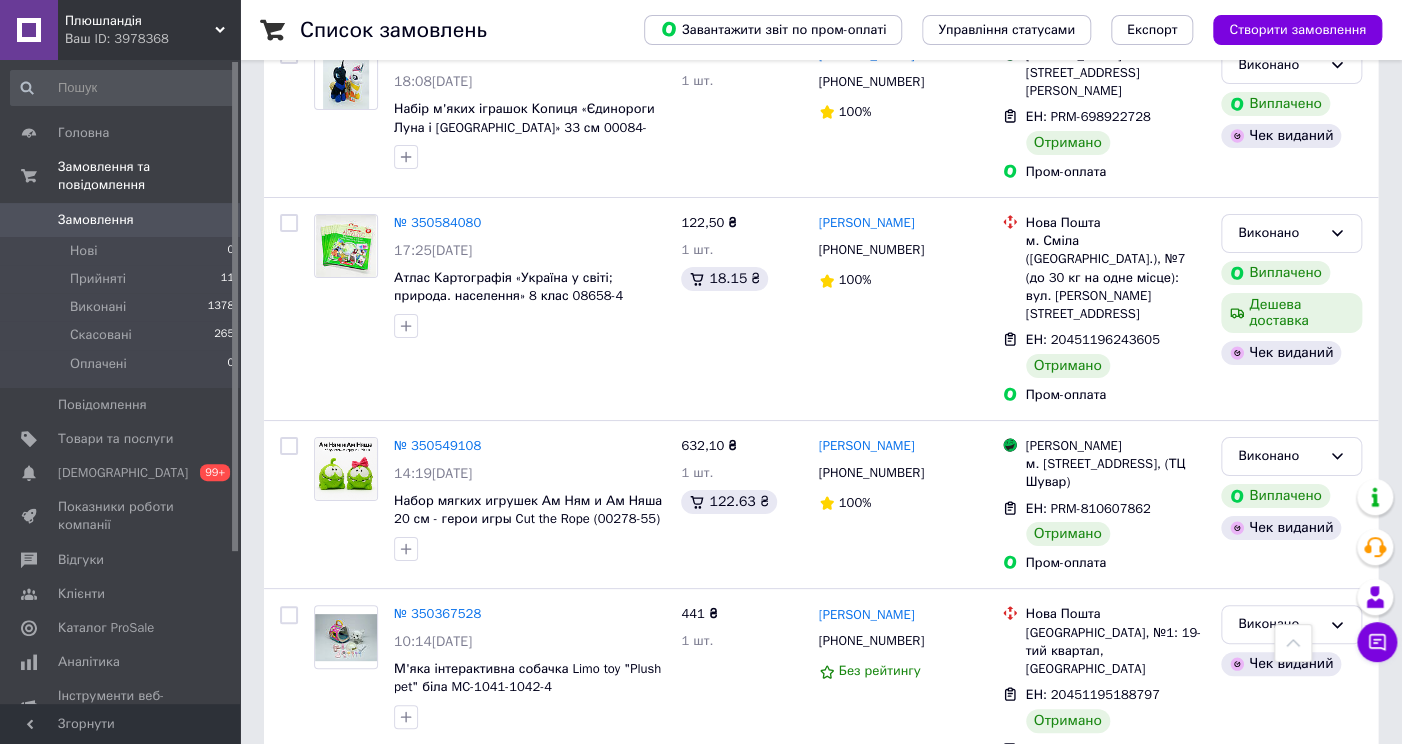 click on "271,46 ₴ 1 шт." at bounding box center (741, 854) 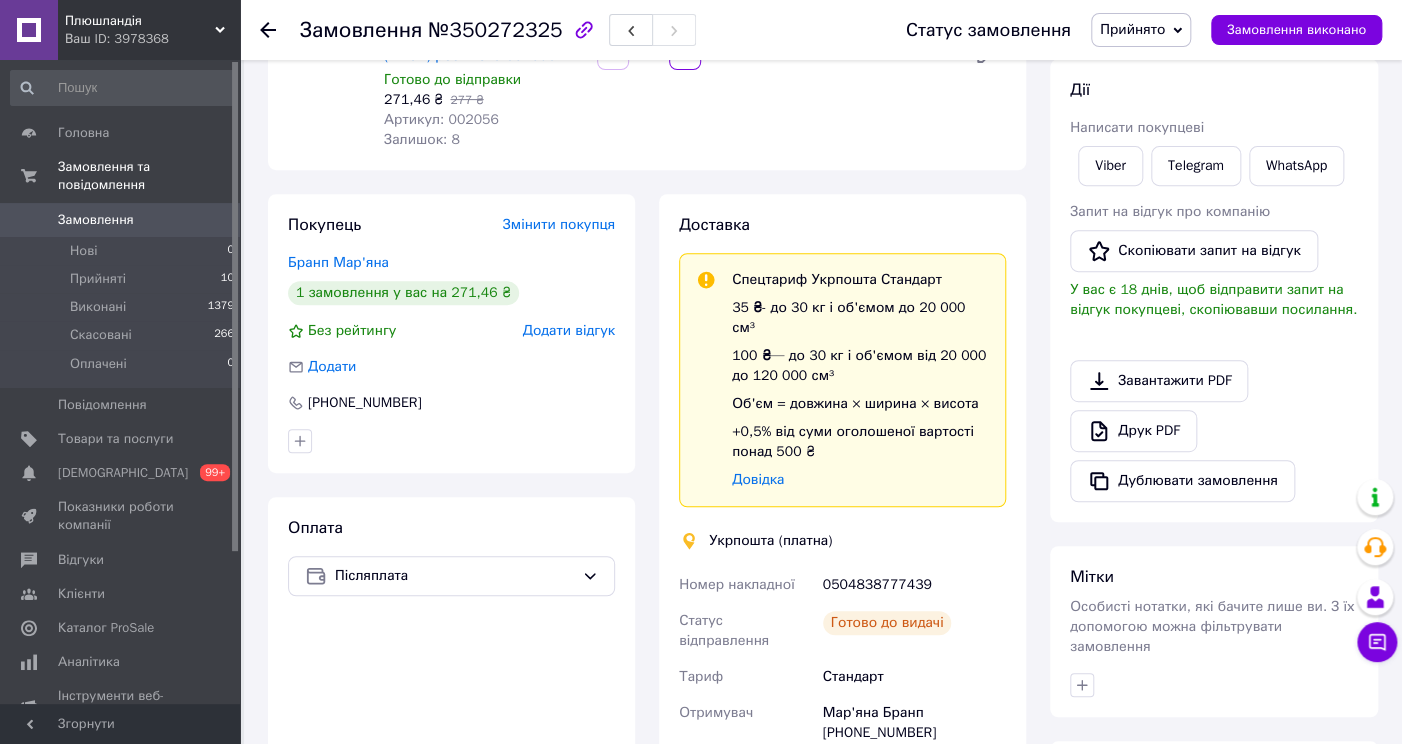 scroll, scrollTop: 240, scrollLeft: 0, axis: vertical 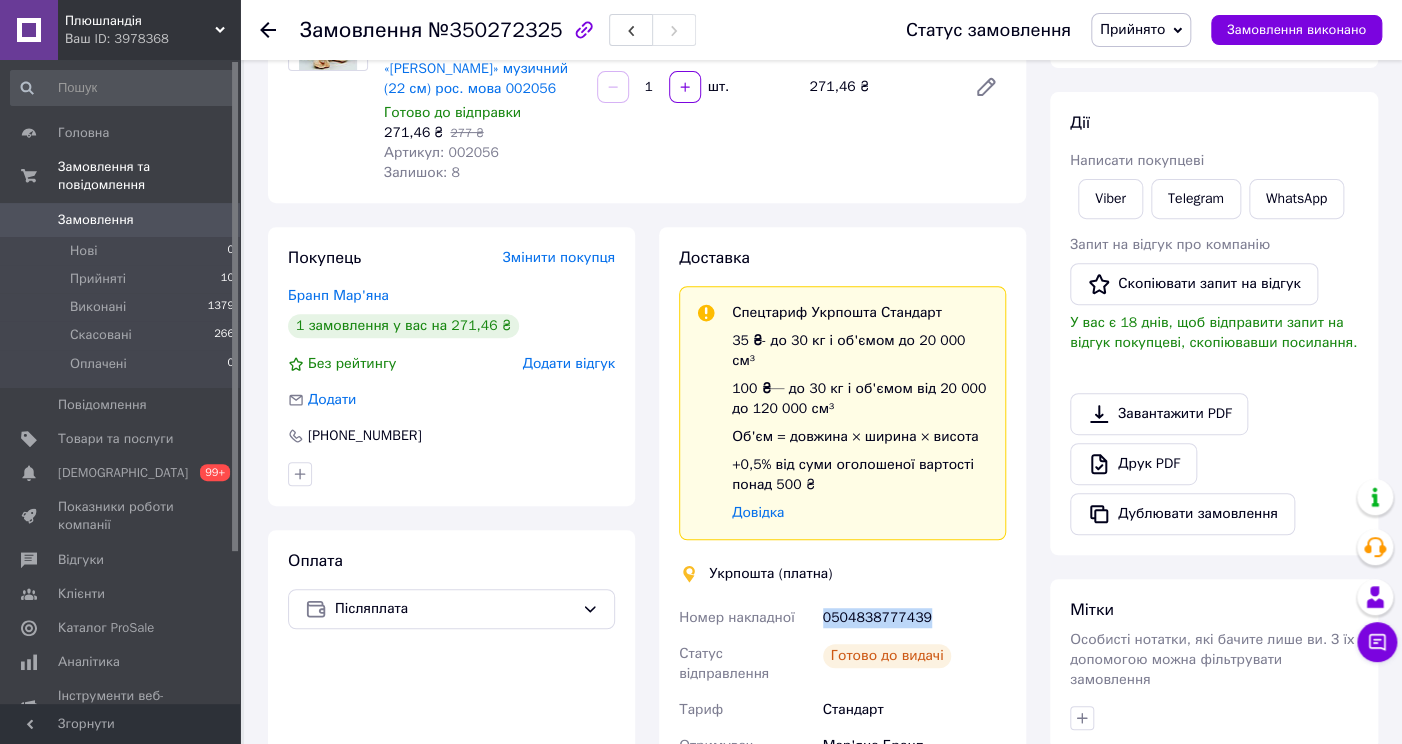 drag, startPoint x: 928, startPoint y: 579, endPoint x: 824, endPoint y: 584, distance: 104.120125 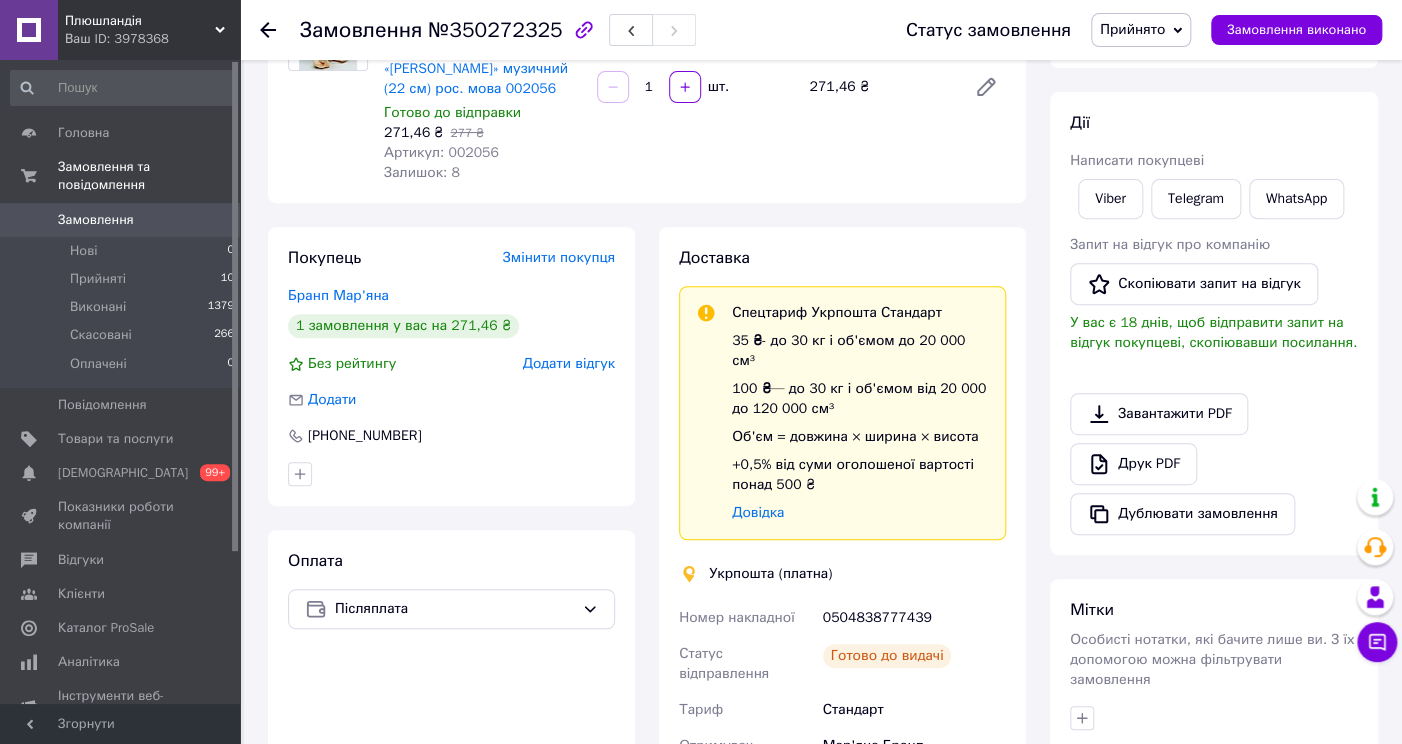 click on "Оплата Післяплата" at bounding box center [451, 841] 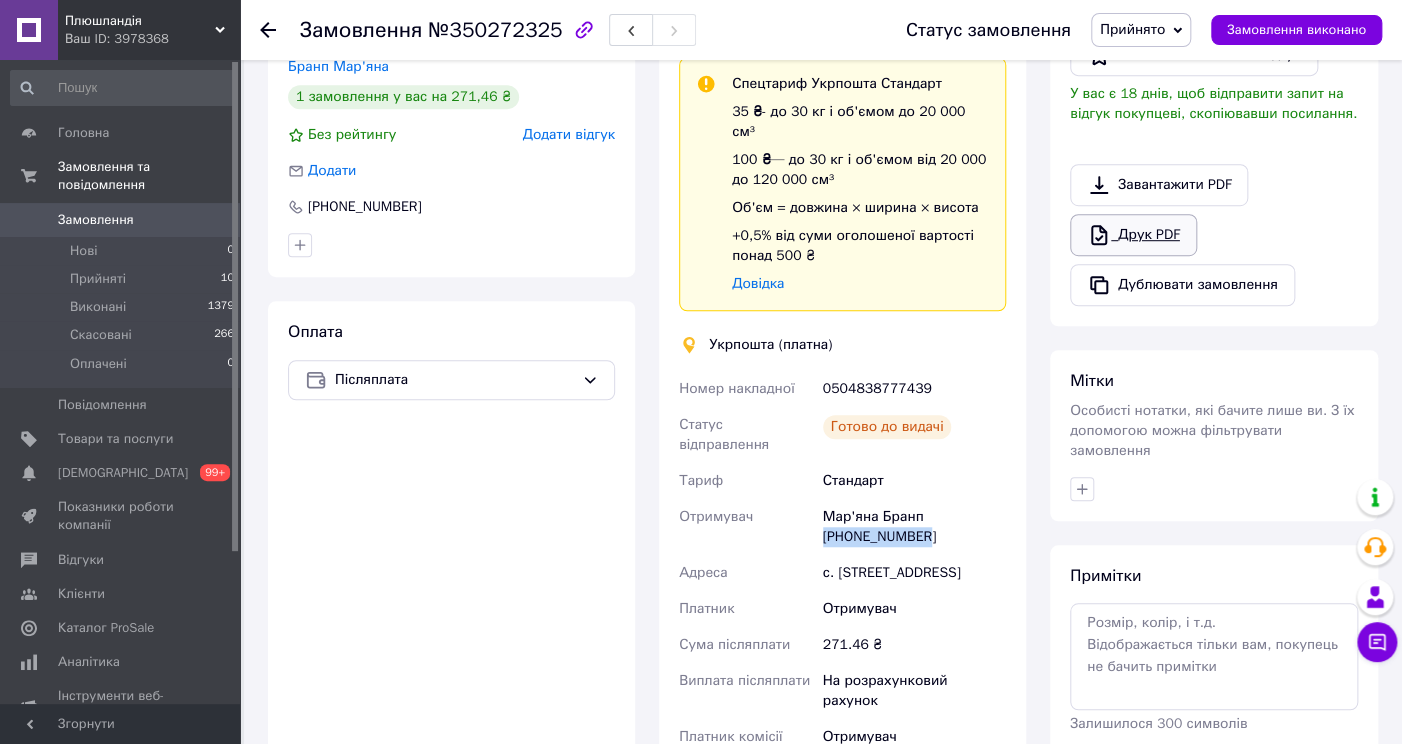 scroll, scrollTop: 320, scrollLeft: 0, axis: vertical 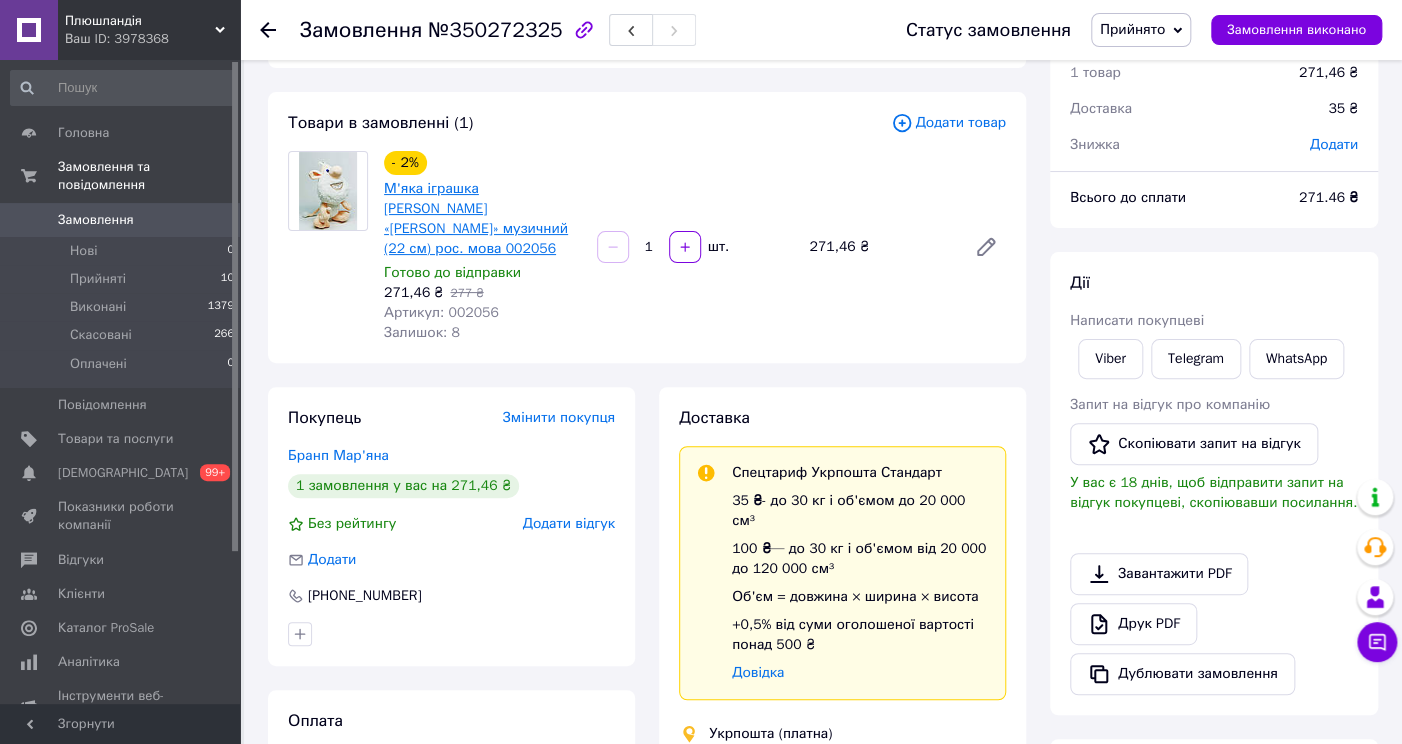 click on "М'яка іграшка [PERSON_NAME] «[PERSON_NAME]» музичний (22 см) рос. мова 002056" at bounding box center [476, 218] 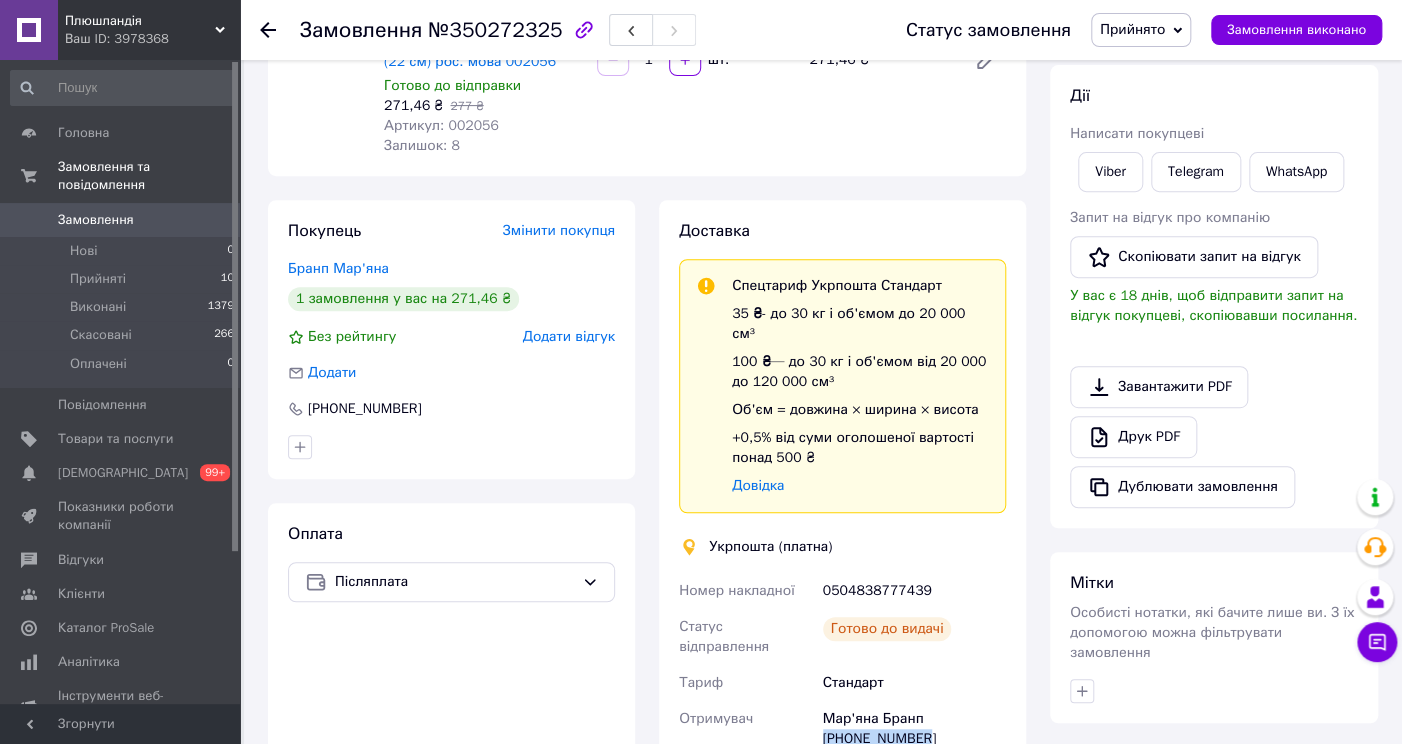 scroll, scrollTop: 320, scrollLeft: 0, axis: vertical 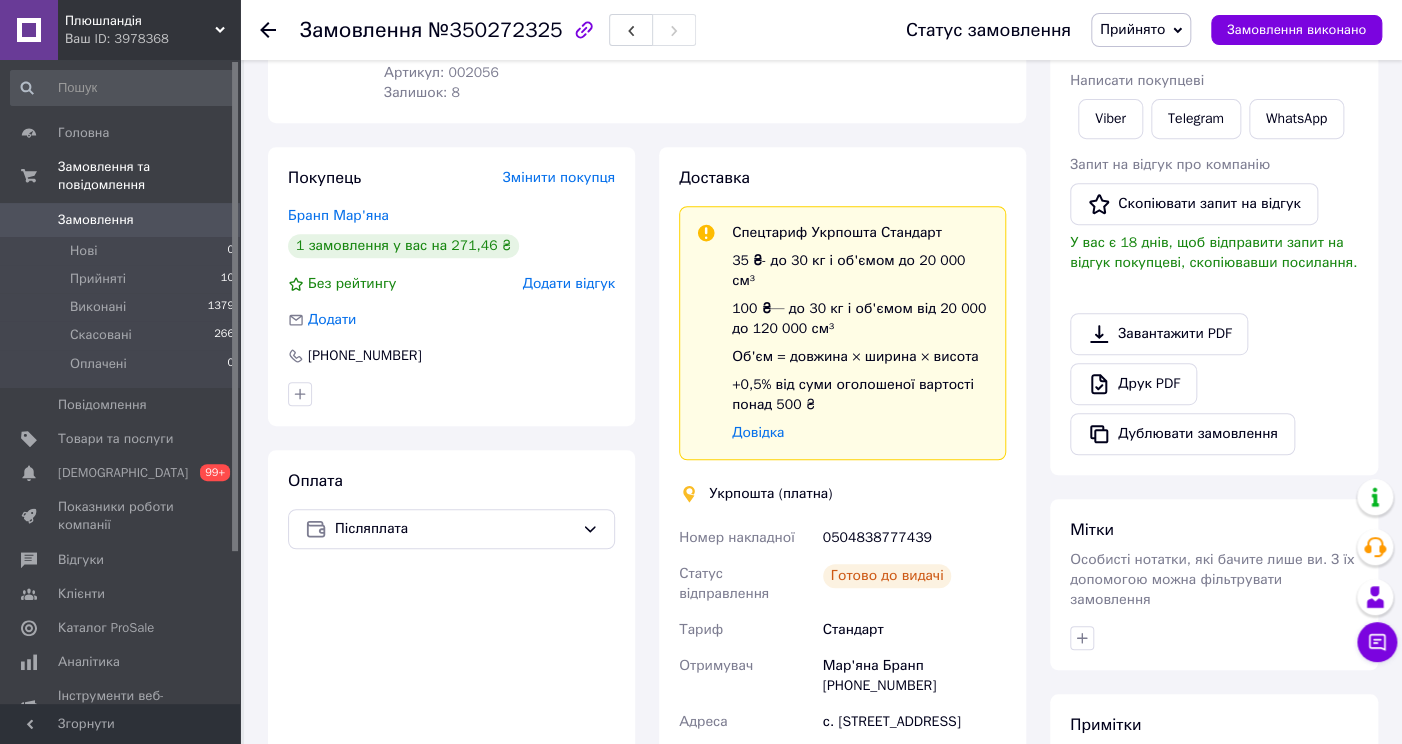 click on "Доставка Спецтариф Укрпошта Стандарт 35 ₴  - до 30 кг і об'ємом до 20 000 см³ 100 ₴  — до 30 кг і об'ємом від 20 000 до 120 000 см³ Об'єм = довжина × ширина × висота +0,5% від суми оголошеної вартості понад 500 ₴ Довідка Укрпошта (платна) Номер накладної 0504838777439 Статус відправлення Готово до видачі Тариф Стандарт Отримувач Мар'яна Бранп [PHONE_NUMBER] Адреса с. Лазещина, 90633, вул. без назви, 928 Платник Отримувач Сума післяплати 271.46 ₴ Виплата післяплати На розрахунковий рахунок Платник комісії післяплати Отримувач Оціночна вартість 271.46 ₴ Вартість доставки 35 ₴ Роздрукувати ярлик" at bounding box center [842, 609] 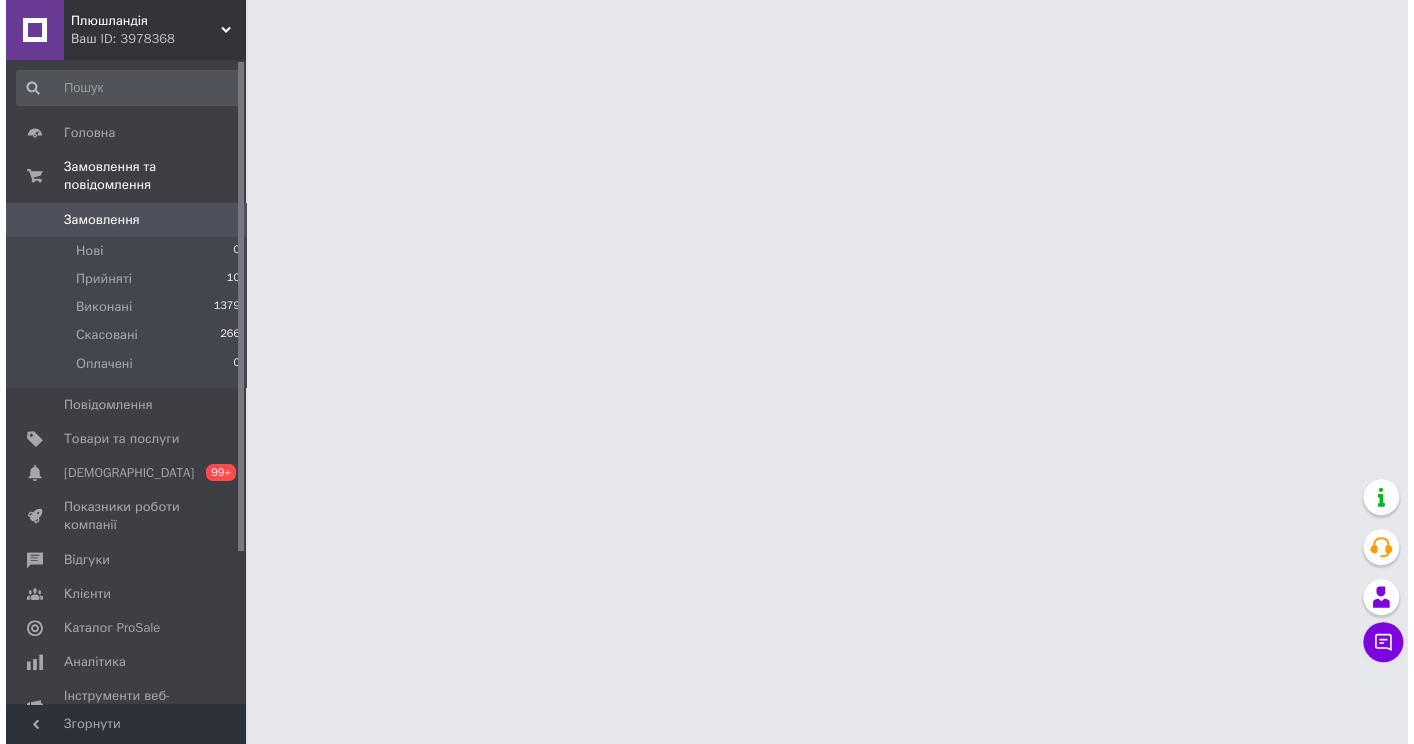 scroll, scrollTop: 0, scrollLeft: 0, axis: both 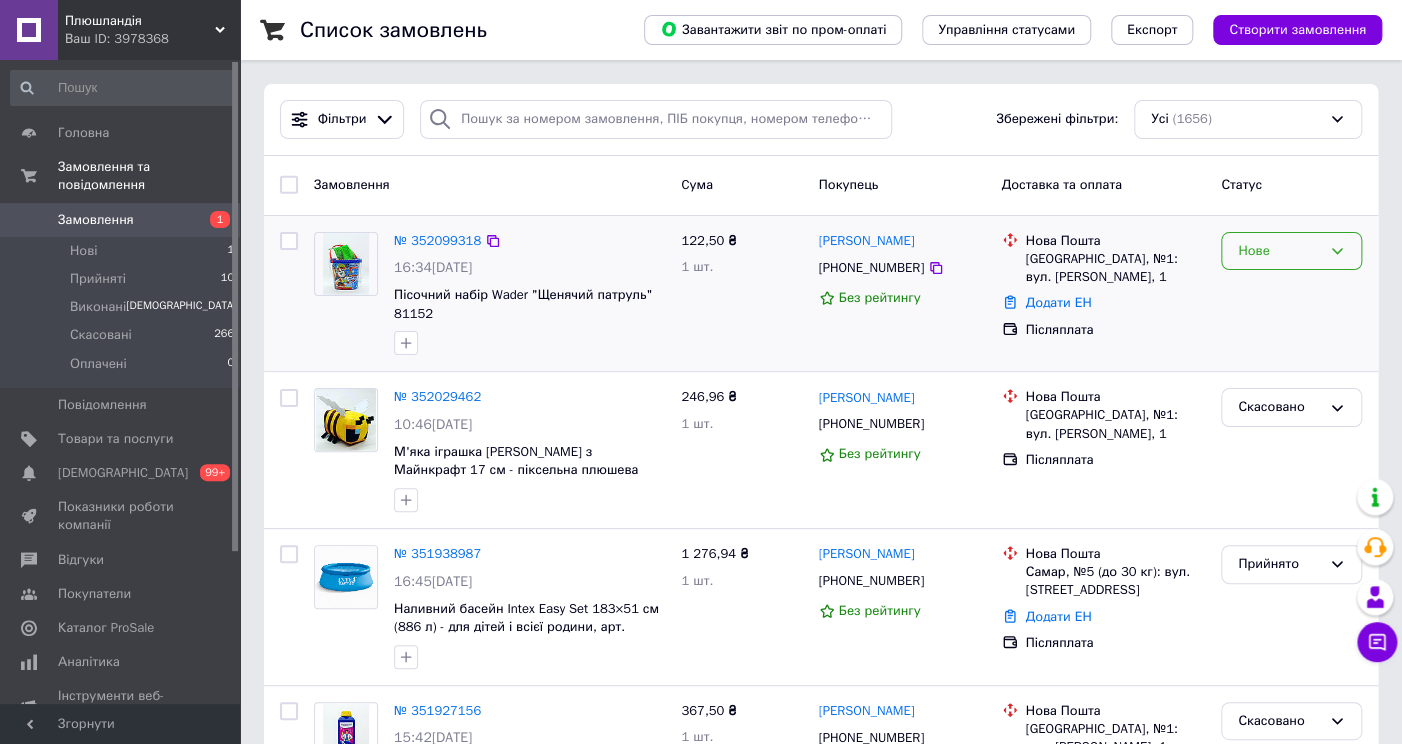 click 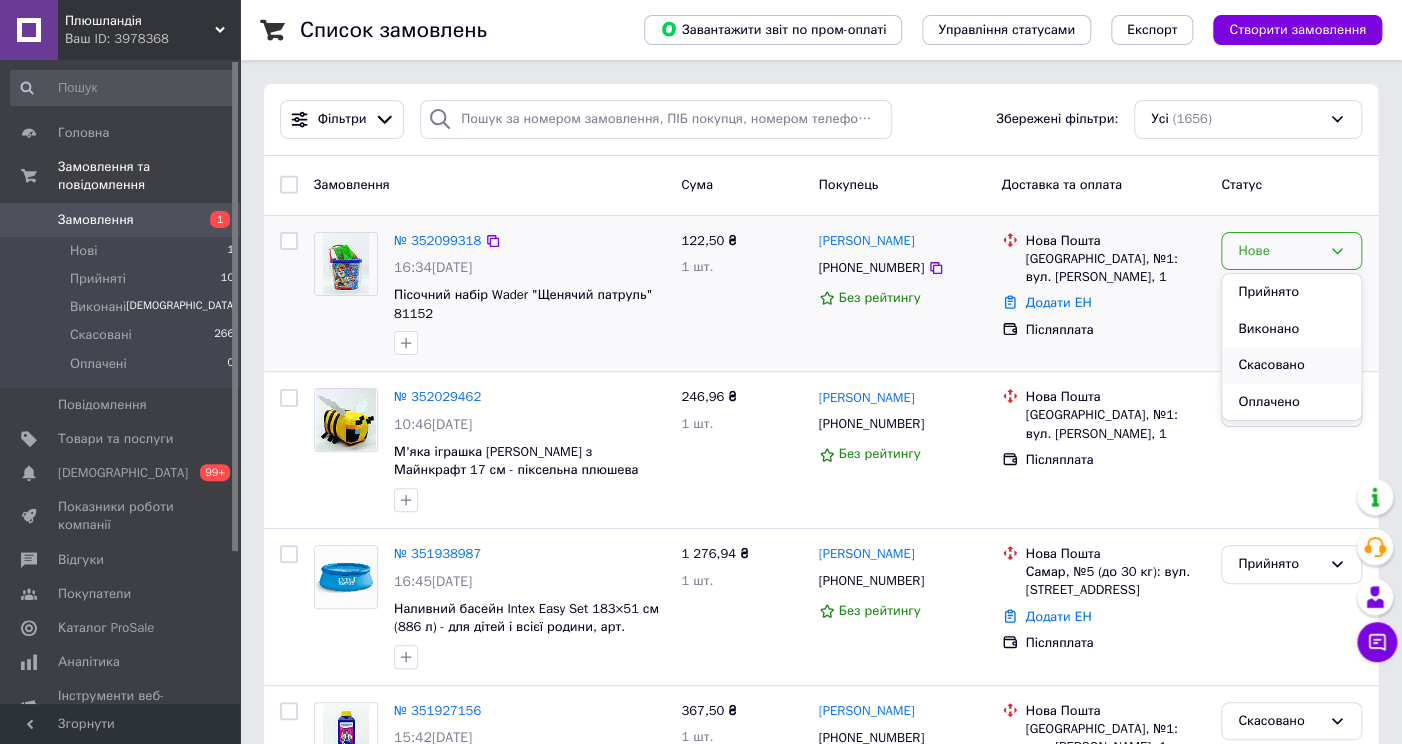 click on "Скасовано" at bounding box center (1291, 365) 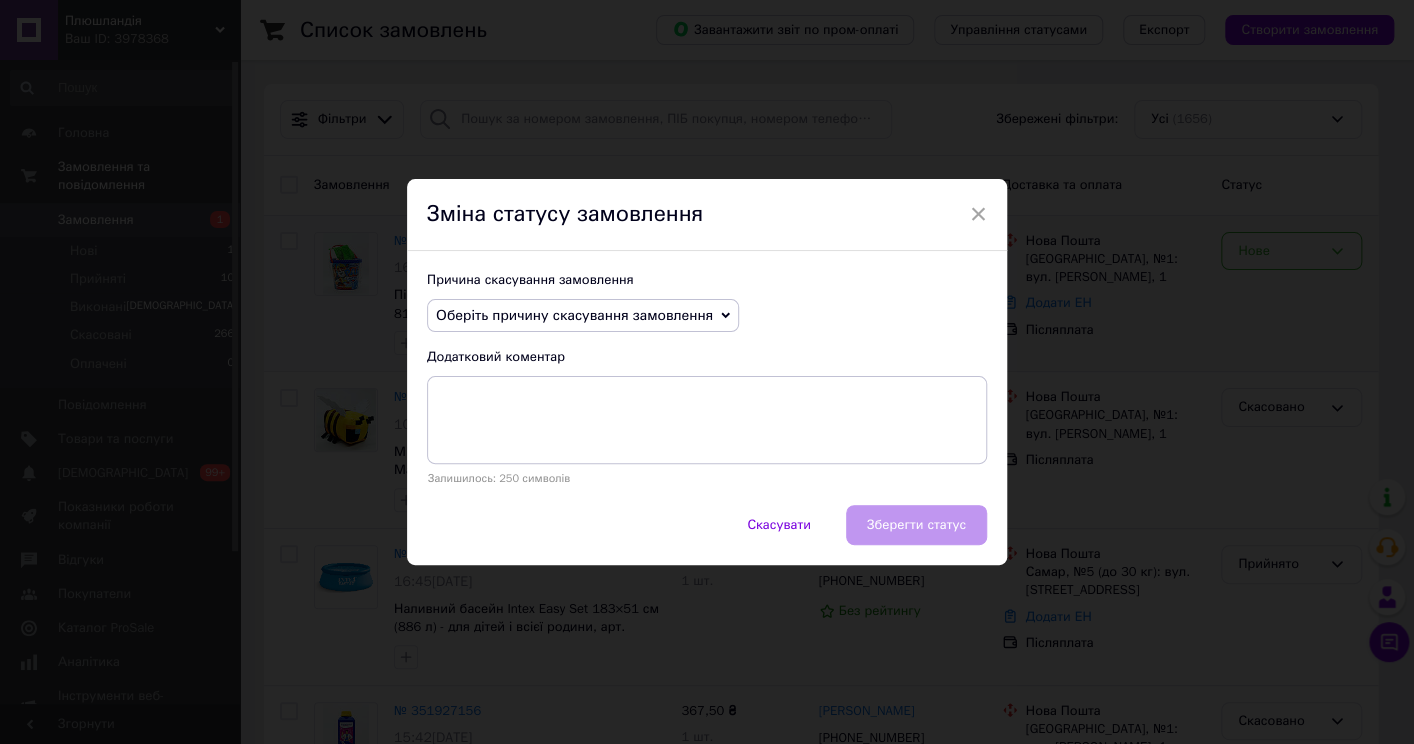 click on "Оберіть причину скасування замовлення" at bounding box center [583, 316] 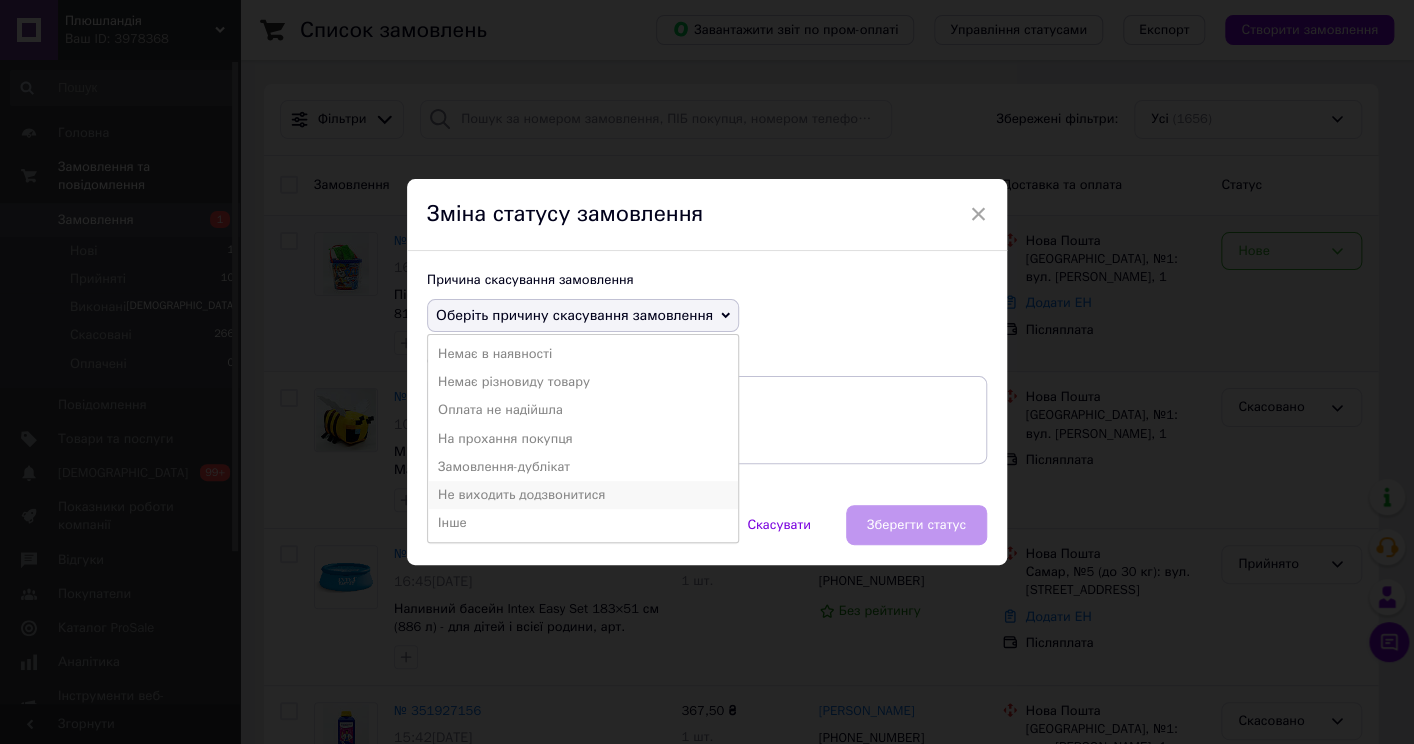 click on "Не виходить додзвонитися" at bounding box center [583, 495] 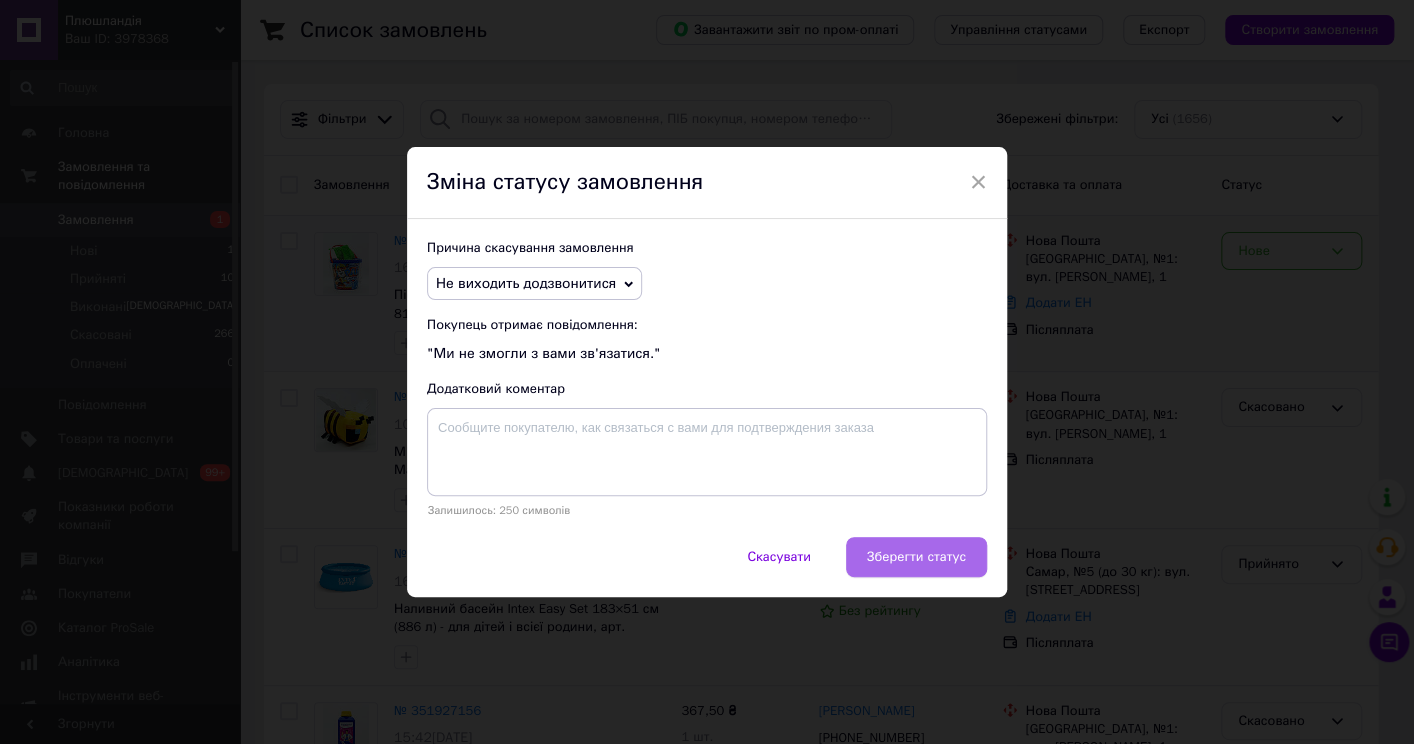 click on "Зберегти статус" at bounding box center (916, 557) 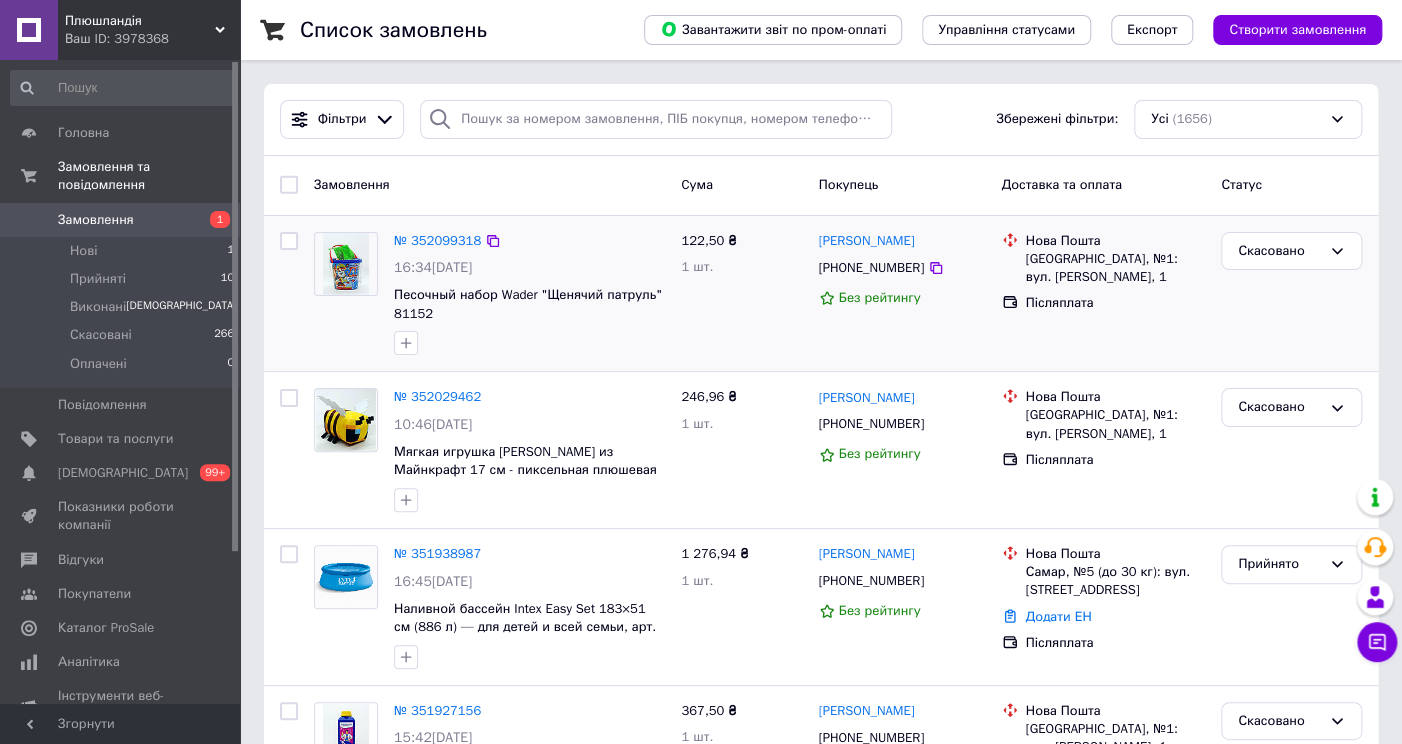 click on "122,50 ₴ 1 шт." at bounding box center (741, 294) 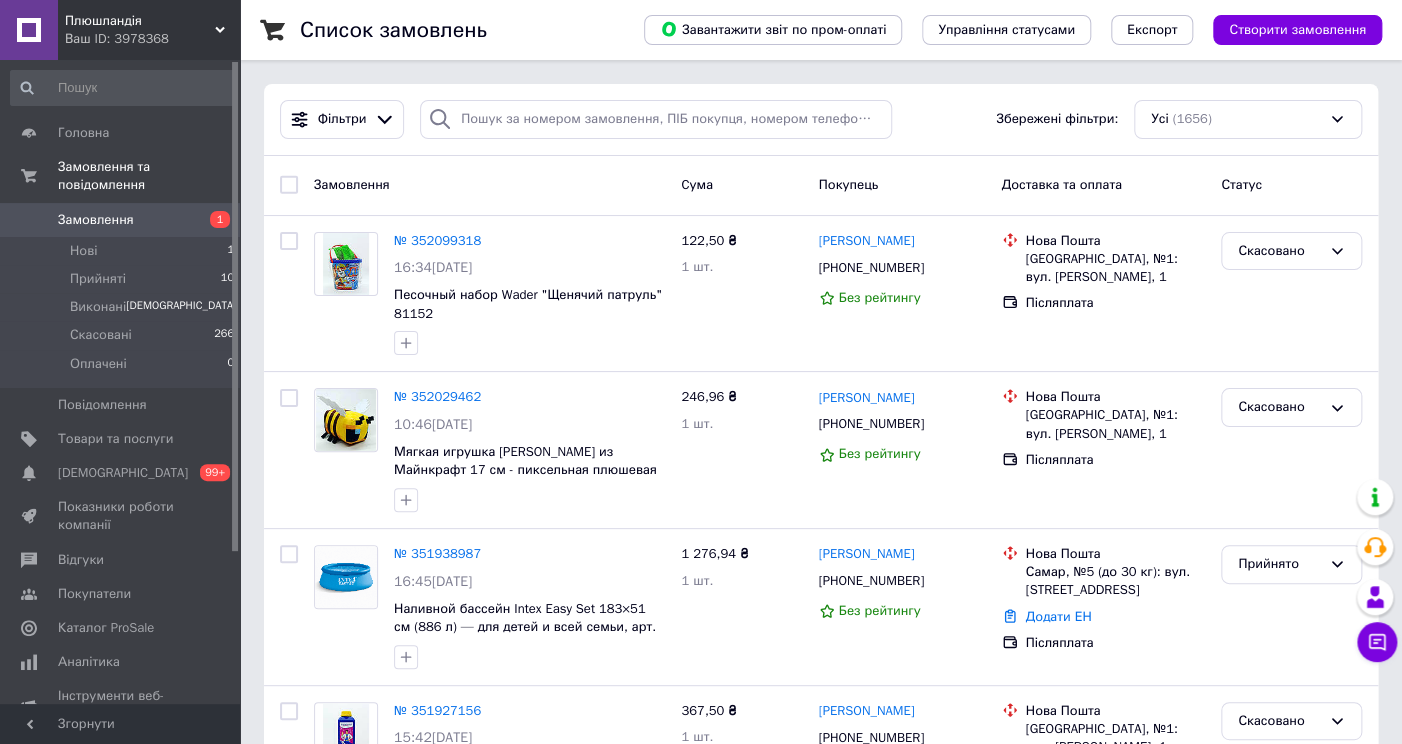 click on "Замовлення" at bounding box center [96, 220] 